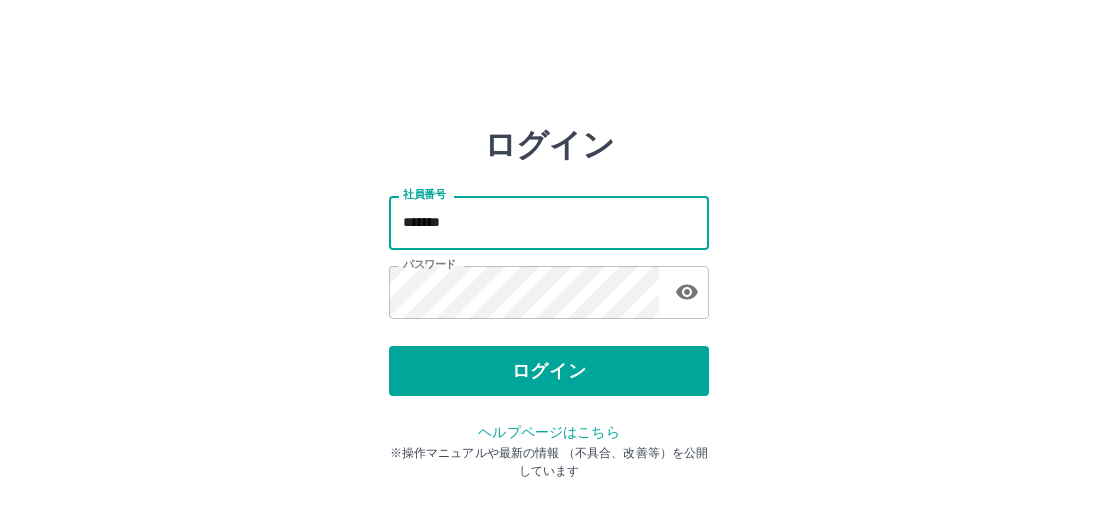 scroll, scrollTop: 0, scrollLeft: 0, axis: both 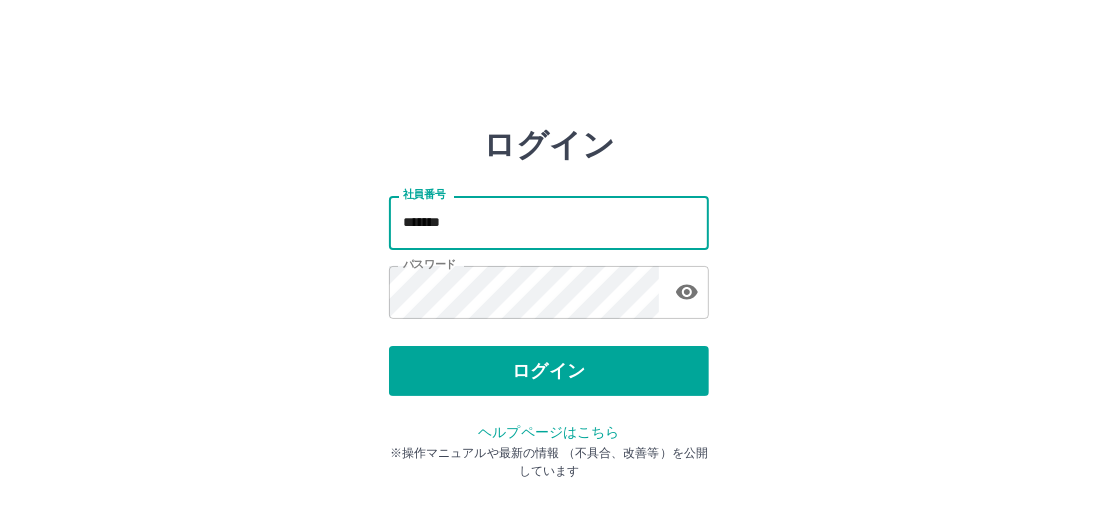 click on "*******" at bounding box center [549, 222] 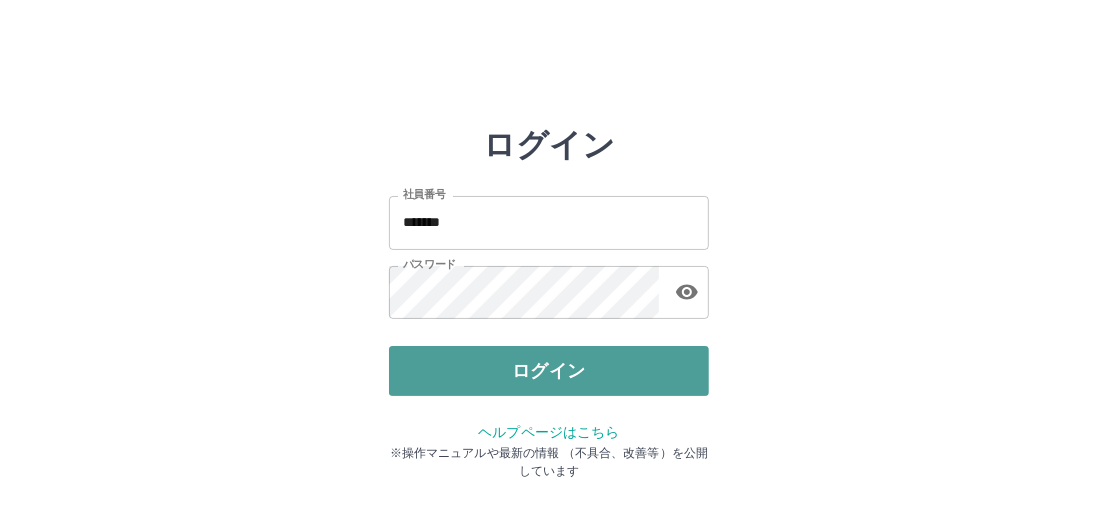 click on "ログイン" at bounding box center (549, 371) 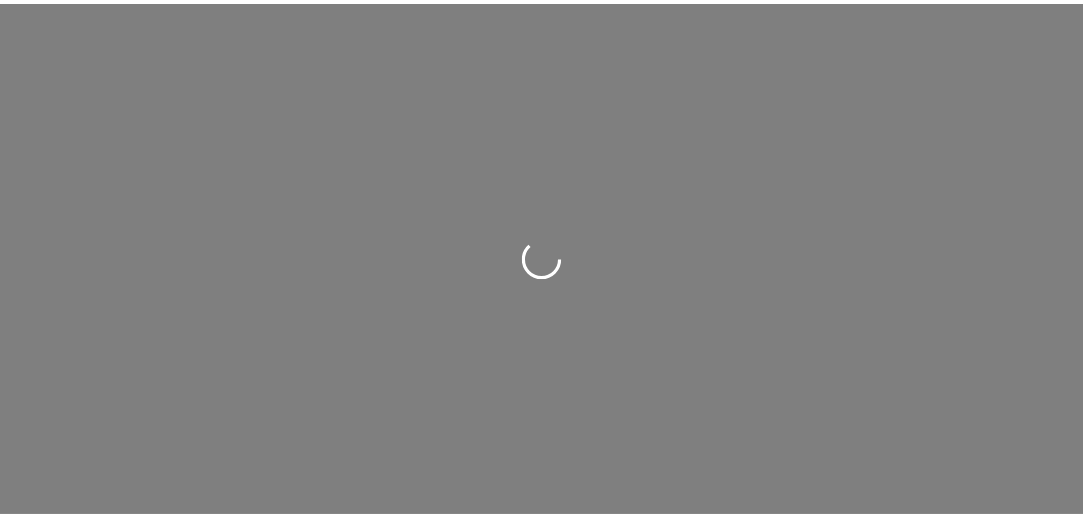 scroll, scrollTop: 0, scrollLeft: 0, axis: both 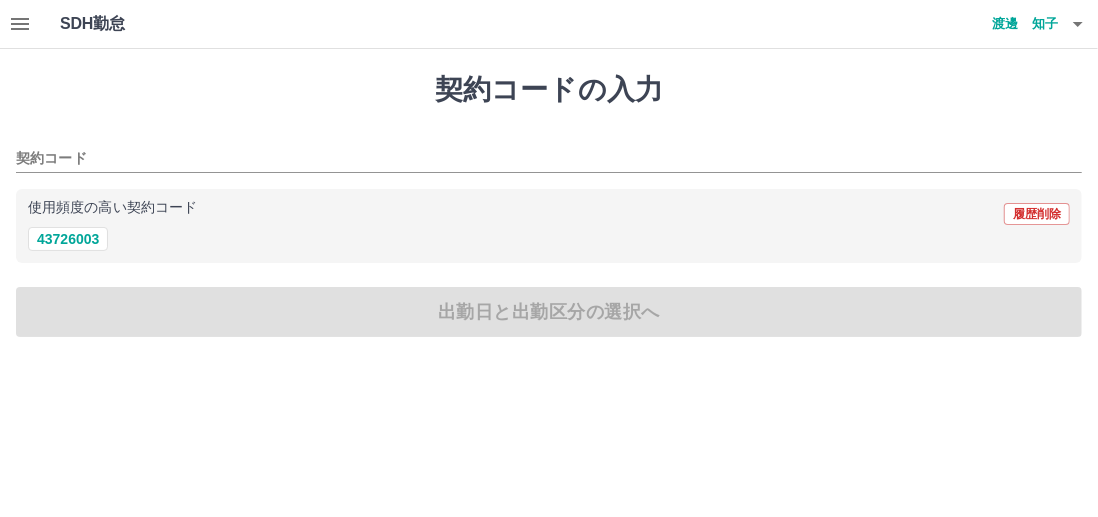 drag, startPoint x: 116, startPoint y: 137, endPoint x: 127, endPoint y: 189, distance: 53.15073 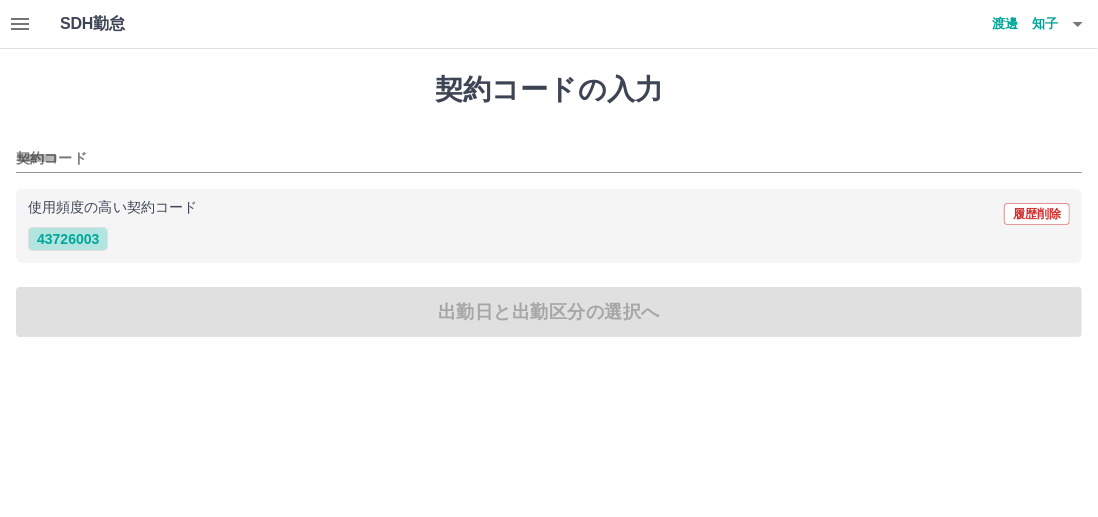 drag, startPoint x: 89, startPoint y: 242, endPoint x: 84, endPoint y: 259, distance: 17.720045 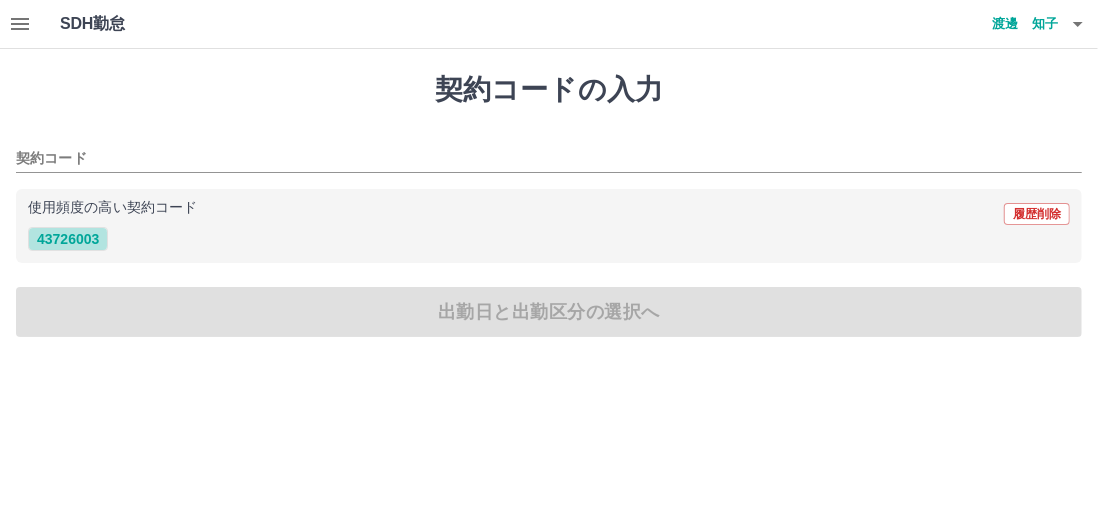 click on "43726003" at bounding box center [68, 239] 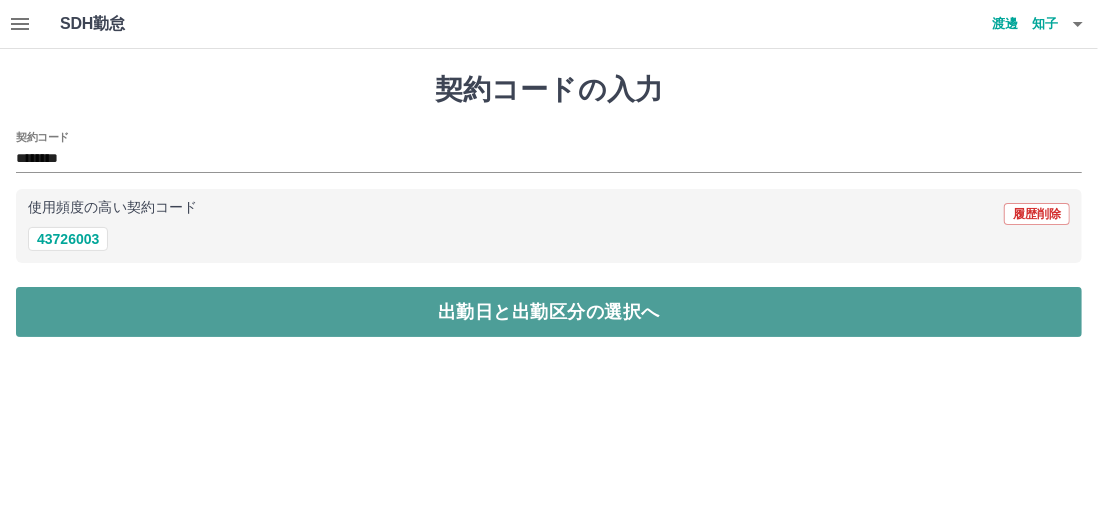 click on "出勤日と出勤区分の選択へ" at bounding box center [549, 312] 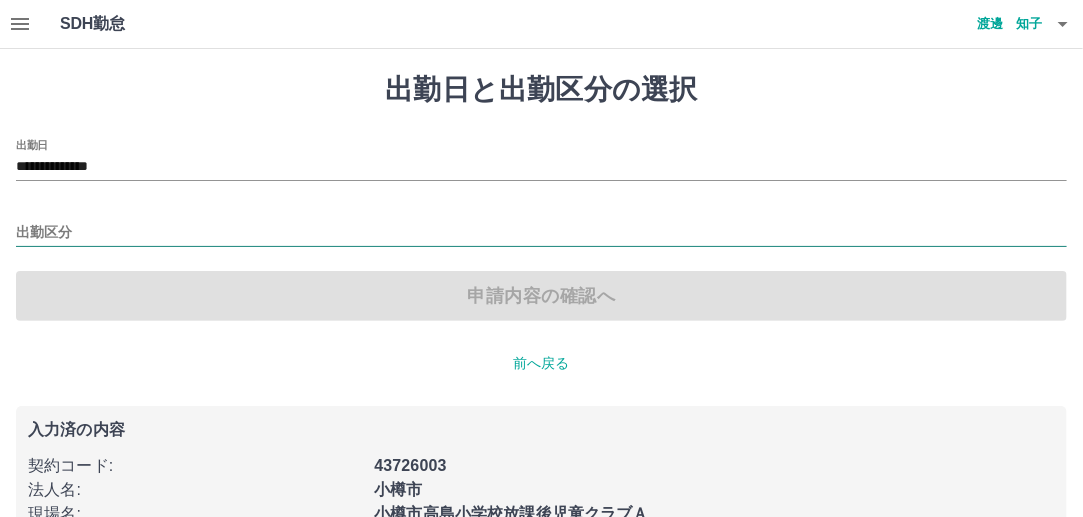 click on "出勤区分" at bounding box center (541, 233) 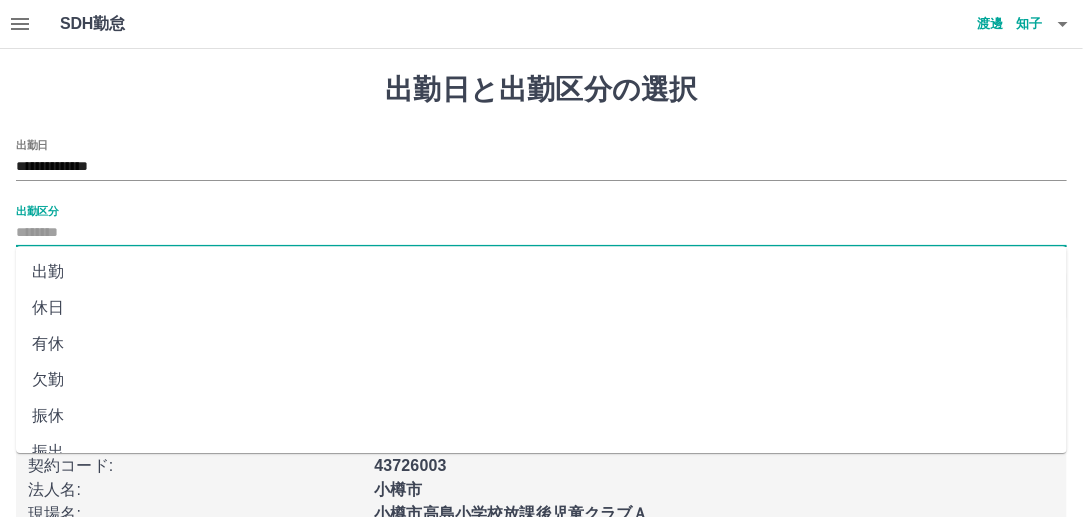 click on "出勤" at bounding box center [541, 272] 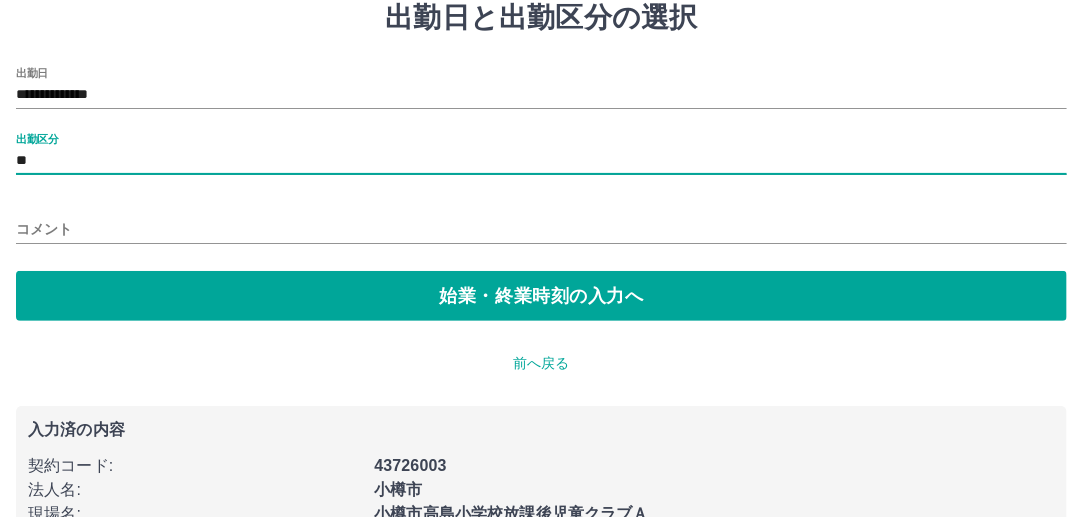scroll, scrollTop: 100, scrollLeft: 0, axis: vertical 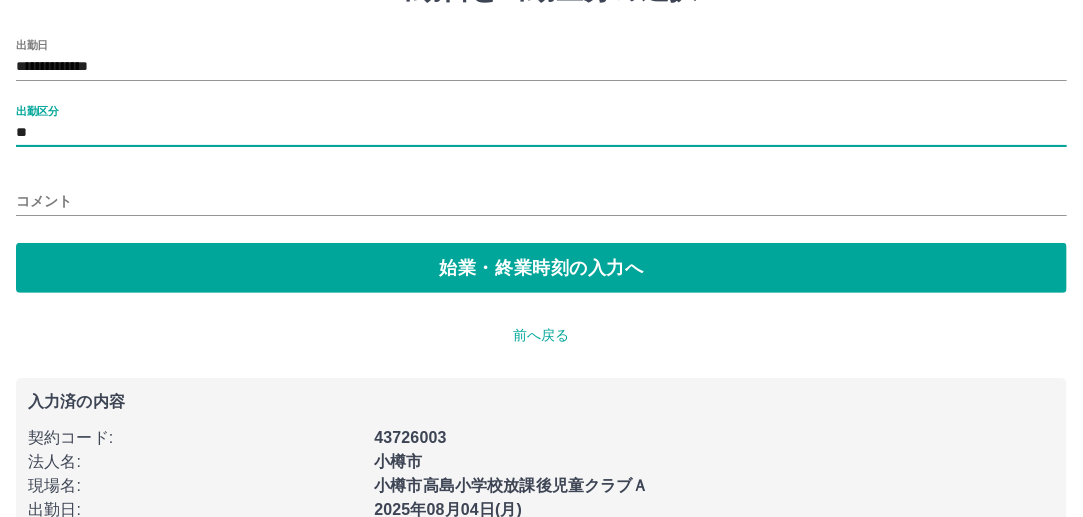 click on "コメント" at bounding box center [541, 201] 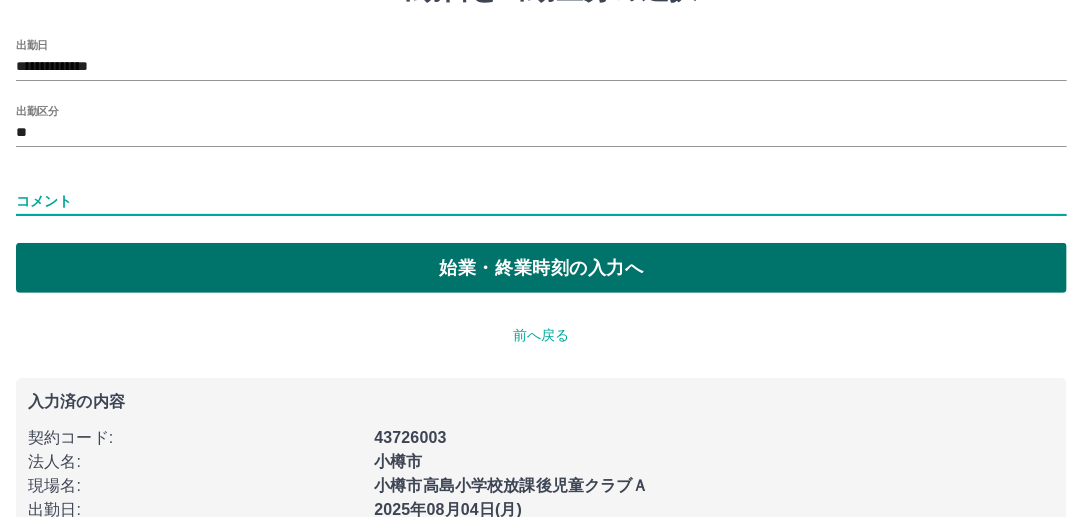 click on "始業・終業時刻の入力へ" at bounding box center [541, 268] 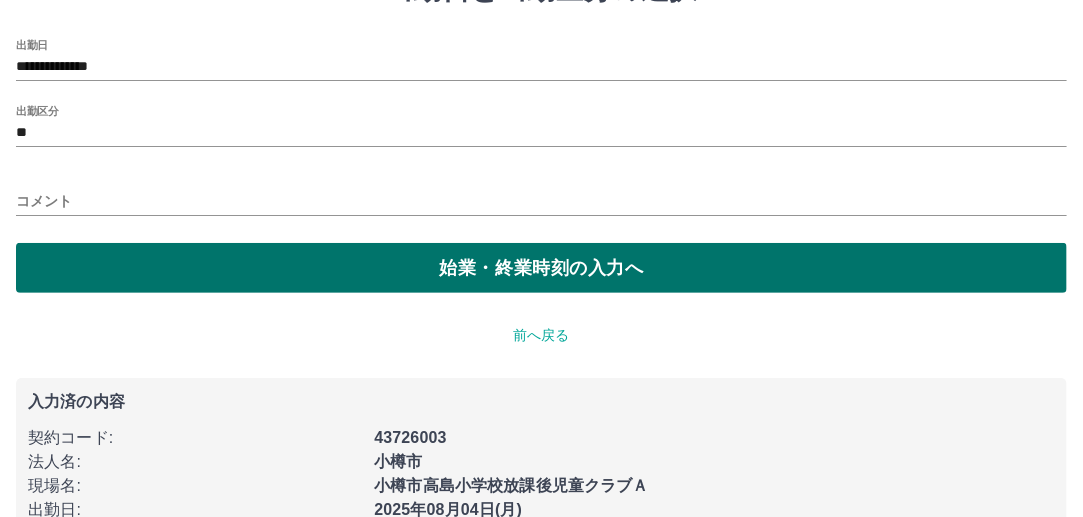 scroll, scrollTop: 0, scrollLeft: 0, axis: both 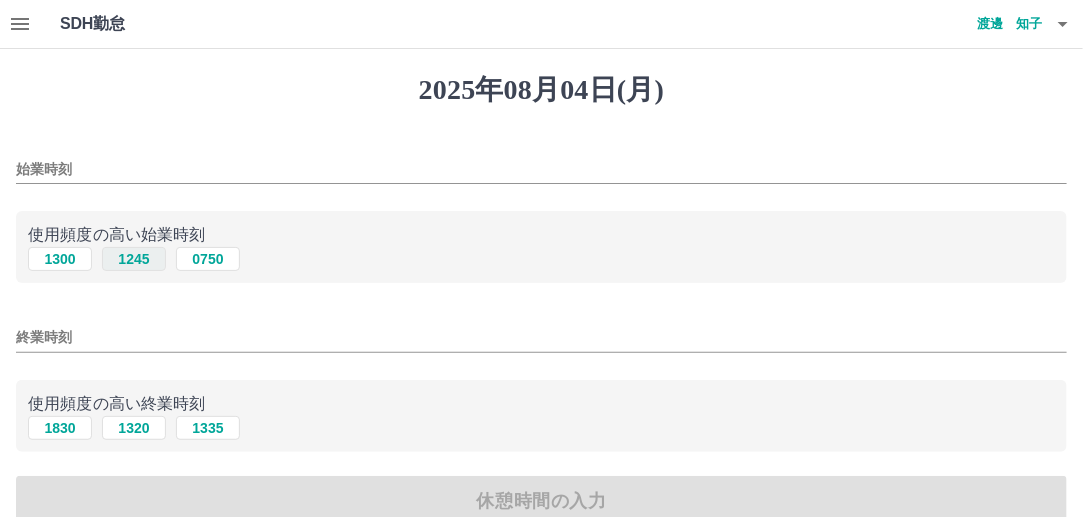 click on "1245" at bounding box center [134, 259] 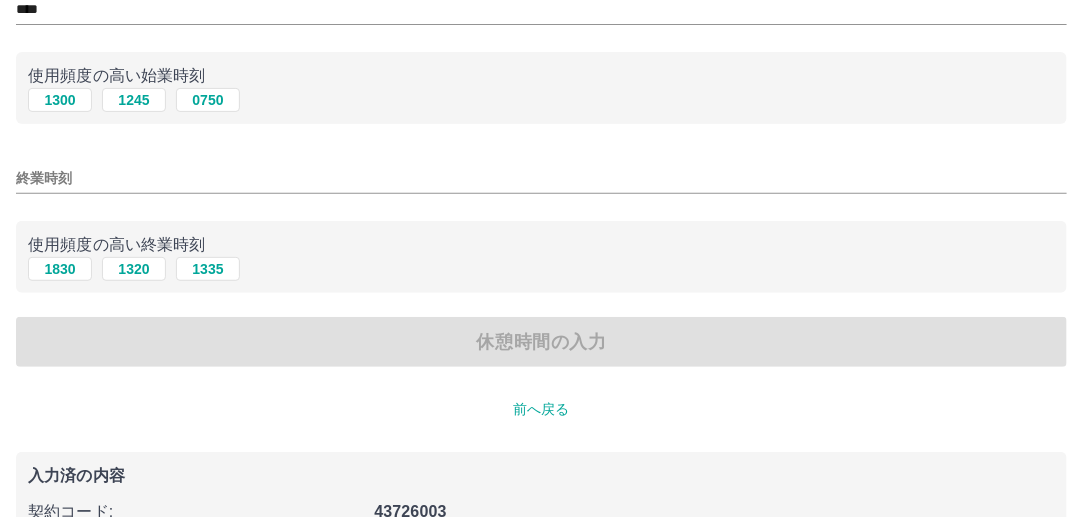 scroll, scrollTop: 200, scrollLeft: 0, axis: vertical 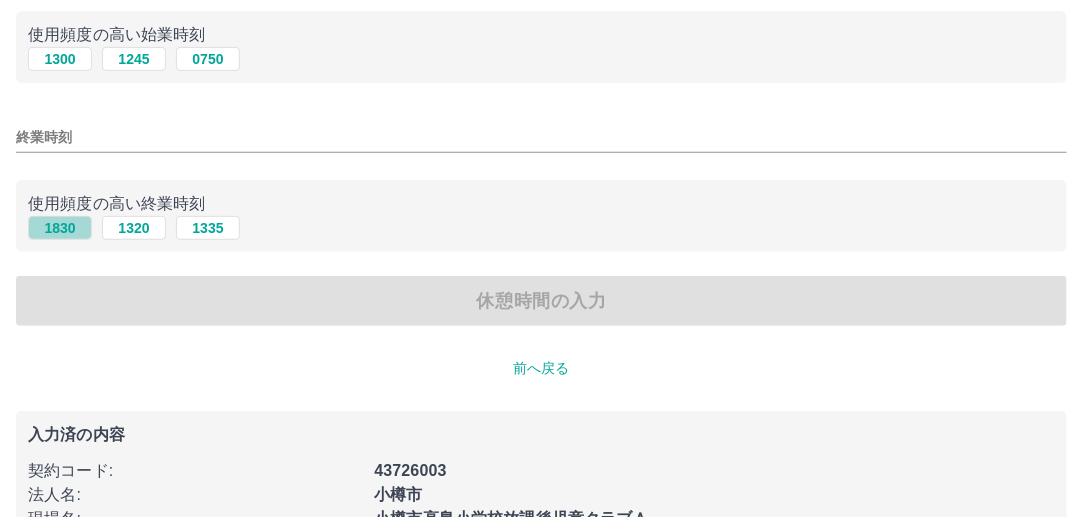 click on "1830" at bounding box center [60, 228] 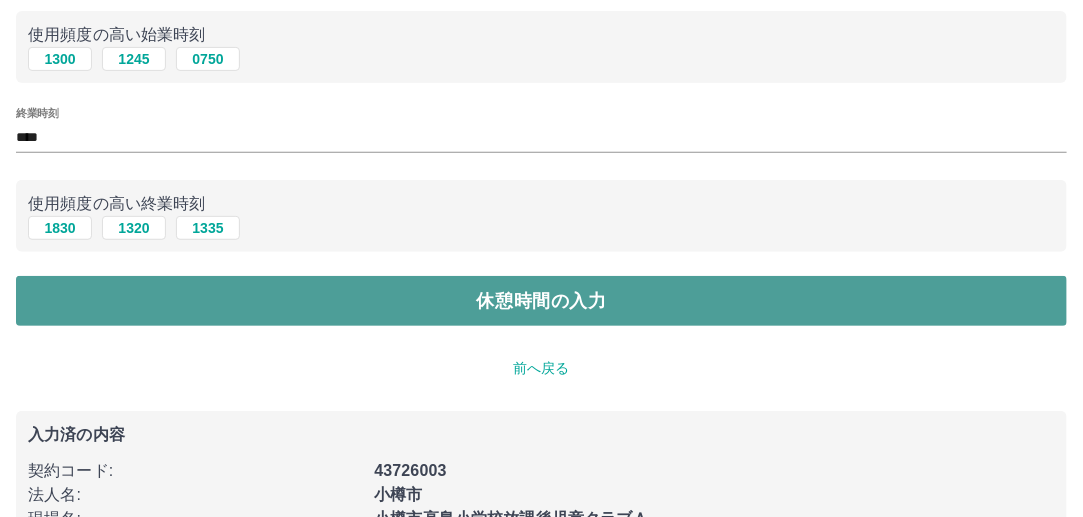 click on "休憩時間の入力" at bounding box center (541, 301) 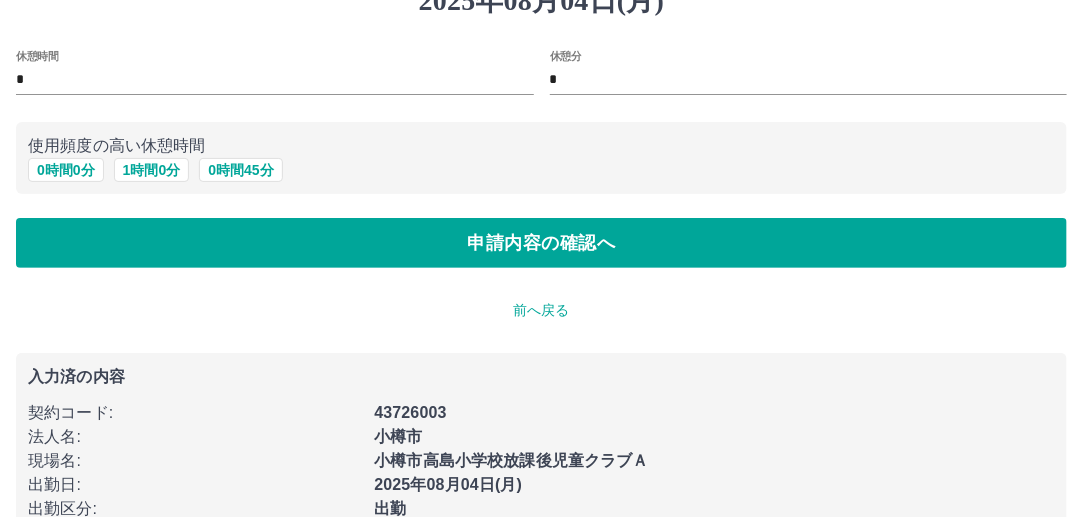 scroll, scrollTop: 0, scrollLeft: 0, axis: both 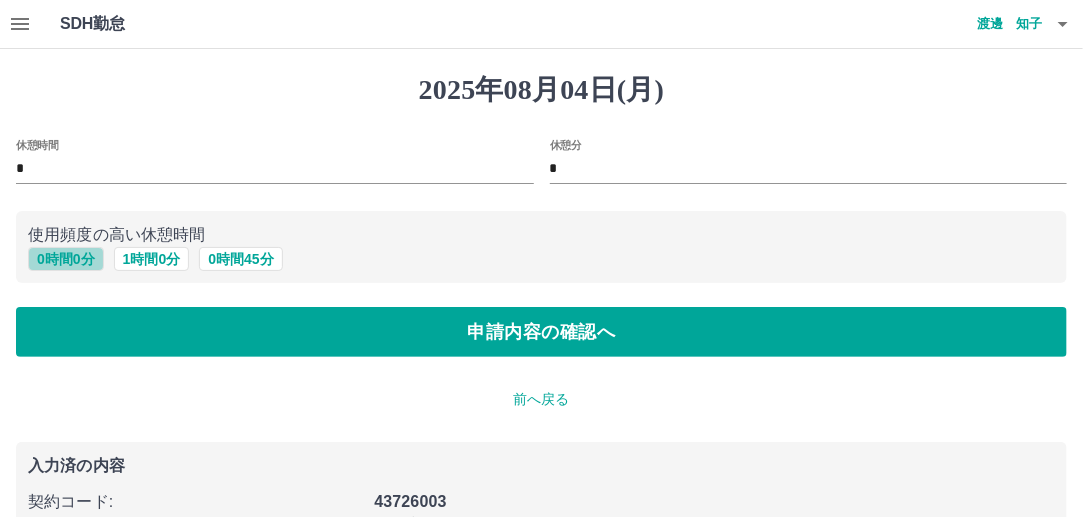 click on "0 時間 0 分" at bounding box center (66, 259) 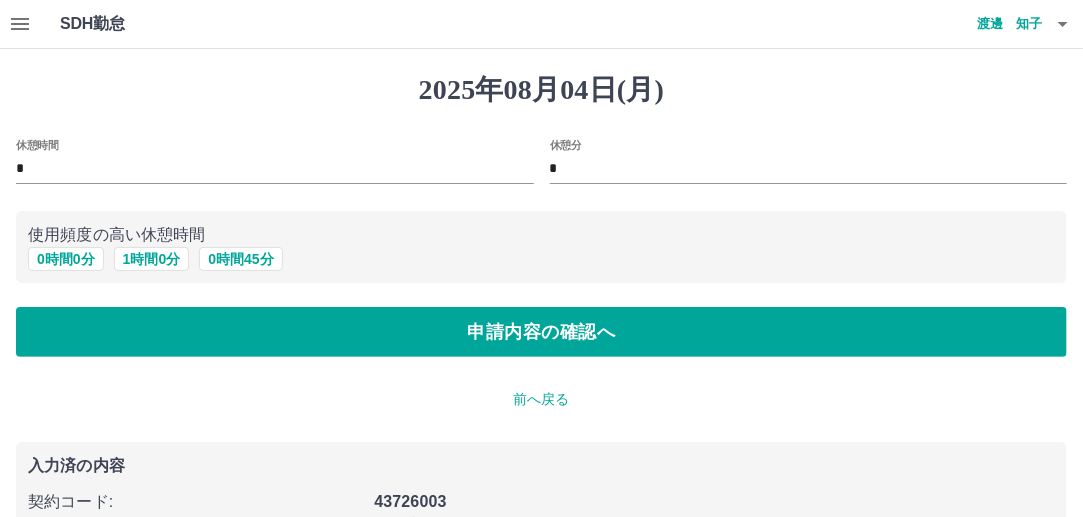 click on "申請内容の確認へ" at bounding box center (541, 332) 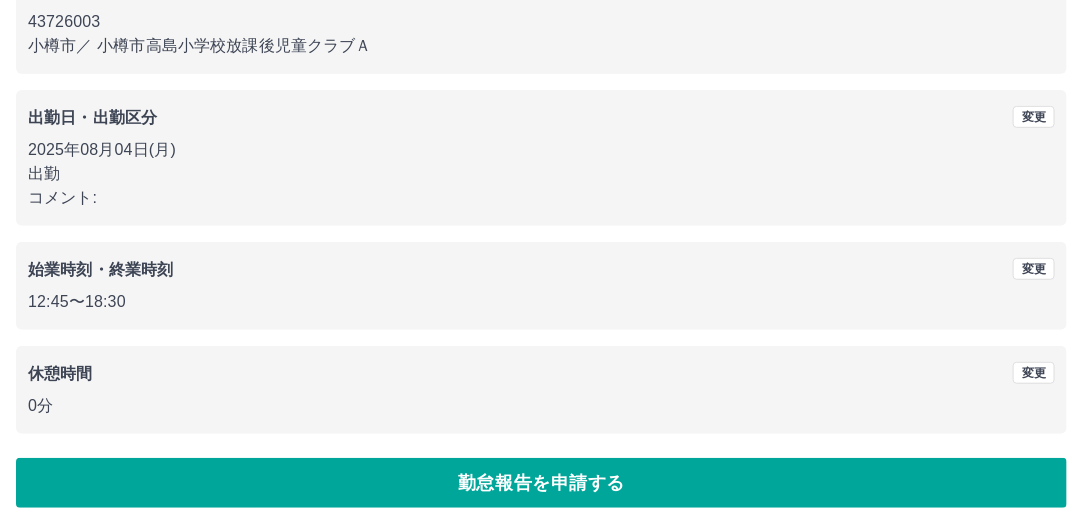 scroll, scrollTop: 230, scrollLeft: 0, axis: vertical 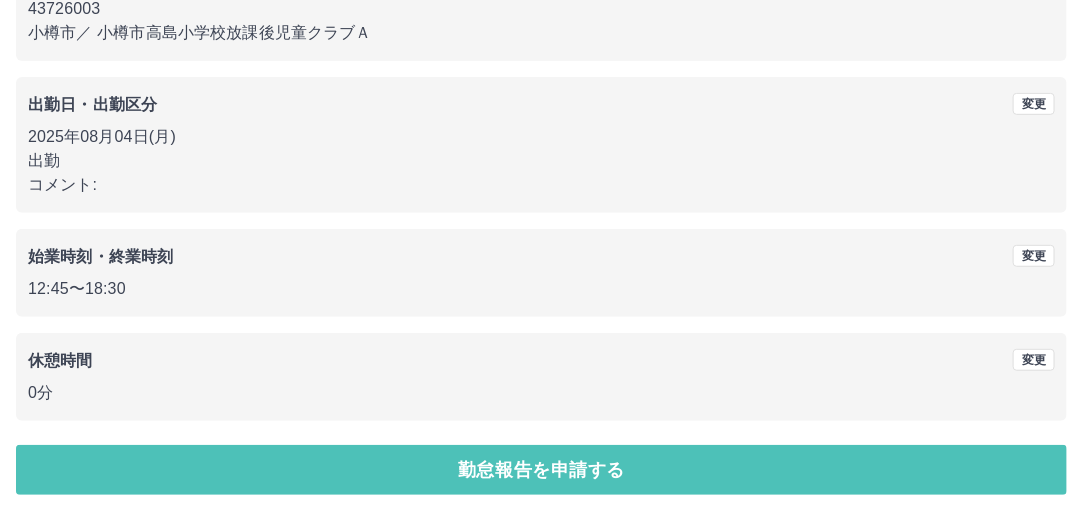 drag, startPoint x: 200, startPoint y: 456, endPoint x: 183, endPoint y: 452, distance: 17.464249 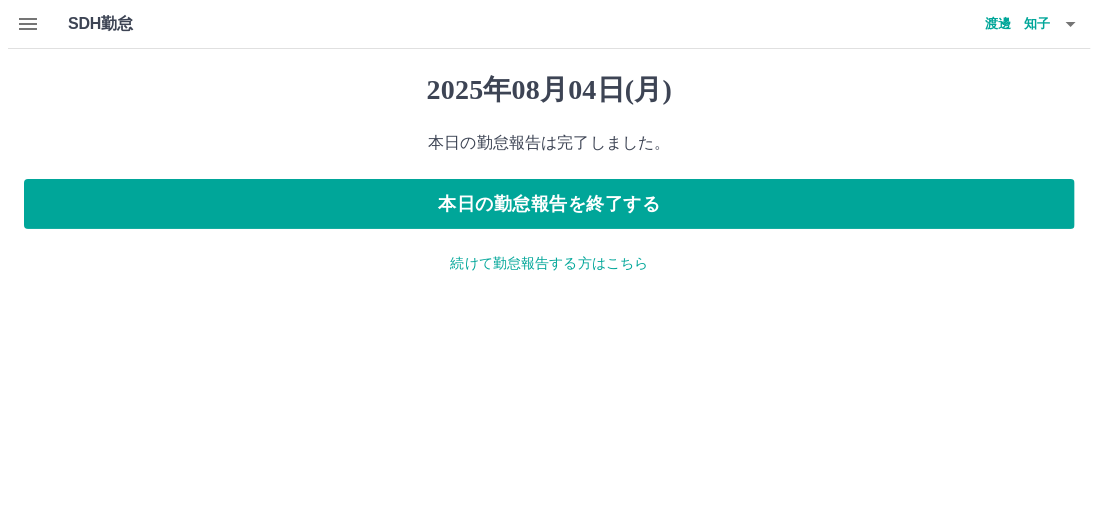 scroll, scrollTop: 0, scrollLeft: 0, axis: both 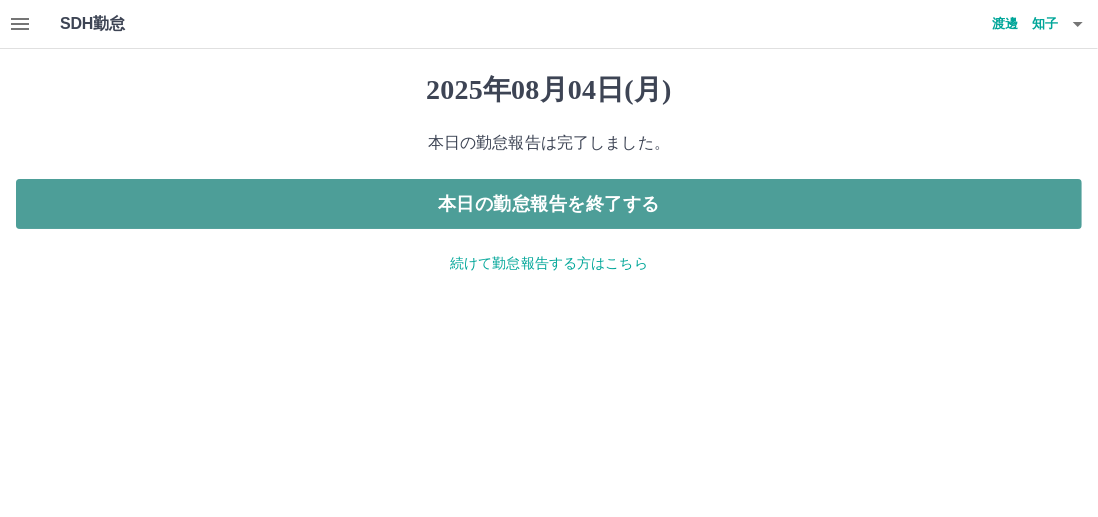 click on "本日の勤怠報告を終了する" at bounding box center (549, 204) 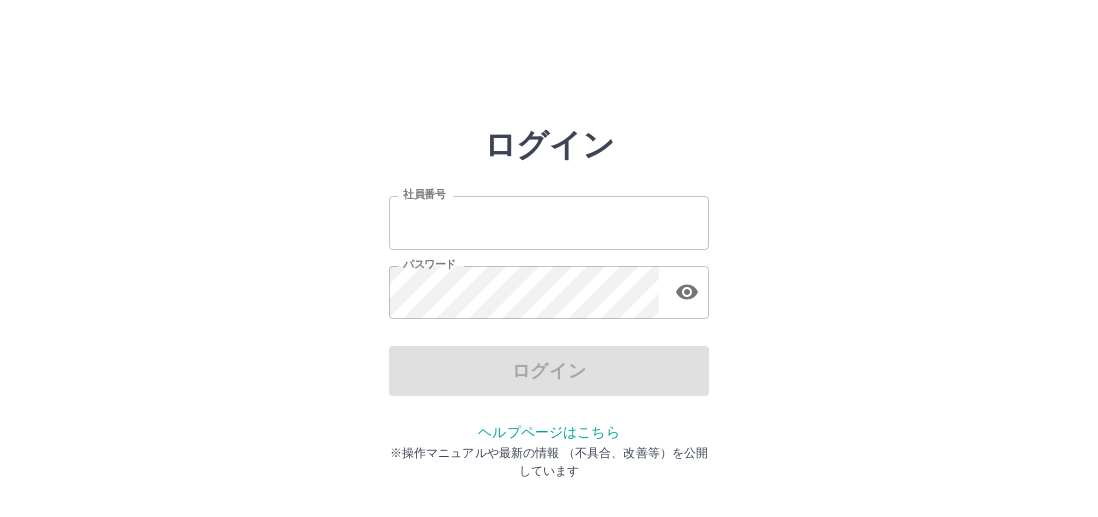 scroll, scrollTop: 0, scrollLeft: 0, axis: both 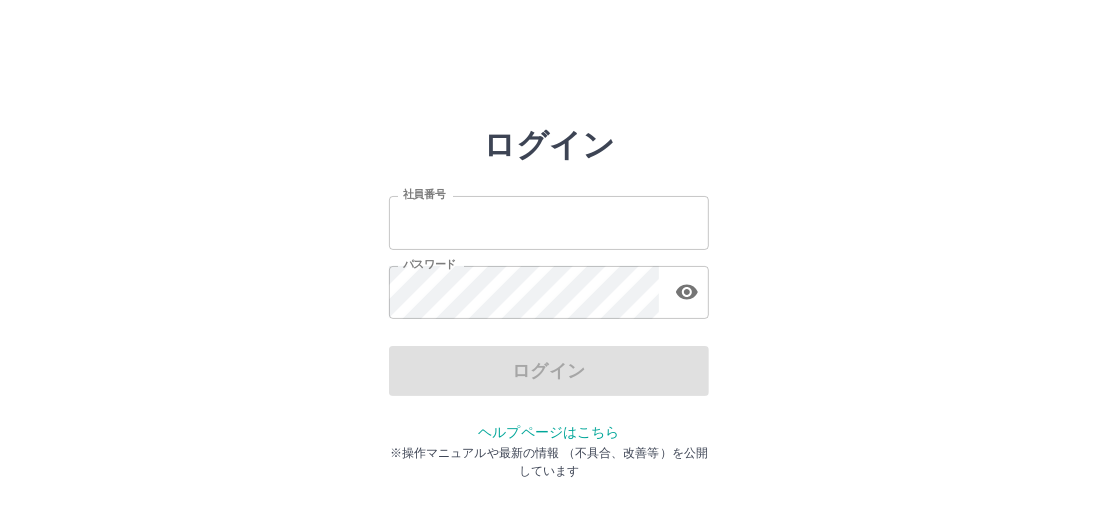 type on "*******" 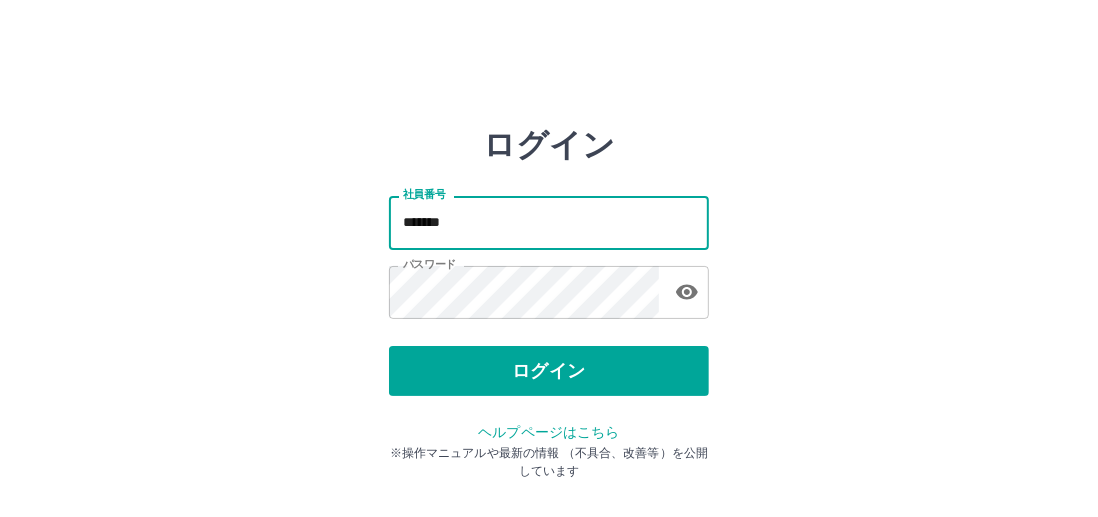 click on "*******" at bounding box center (549, 222) 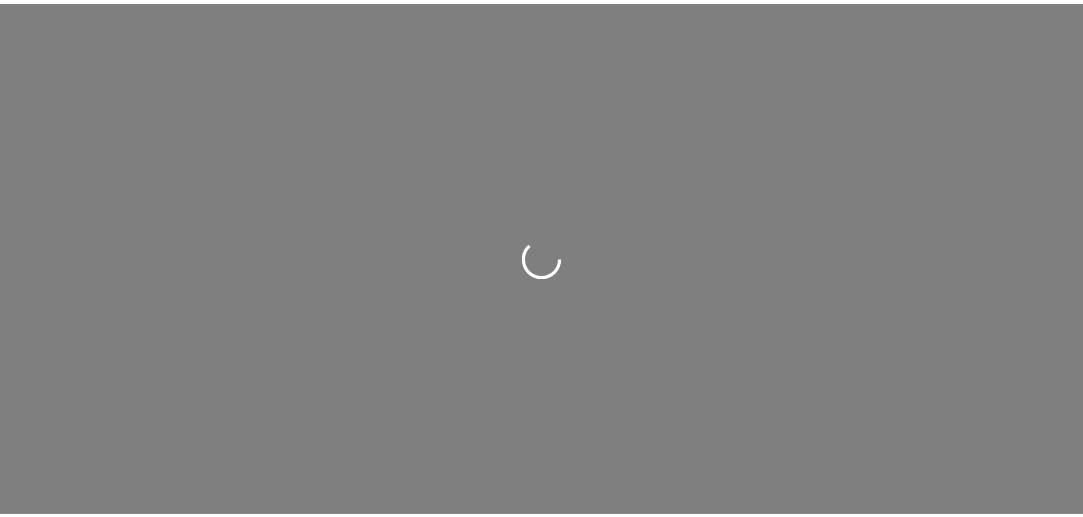 scroll, scrollTop: 0, scrollLeft: 0, axis: both 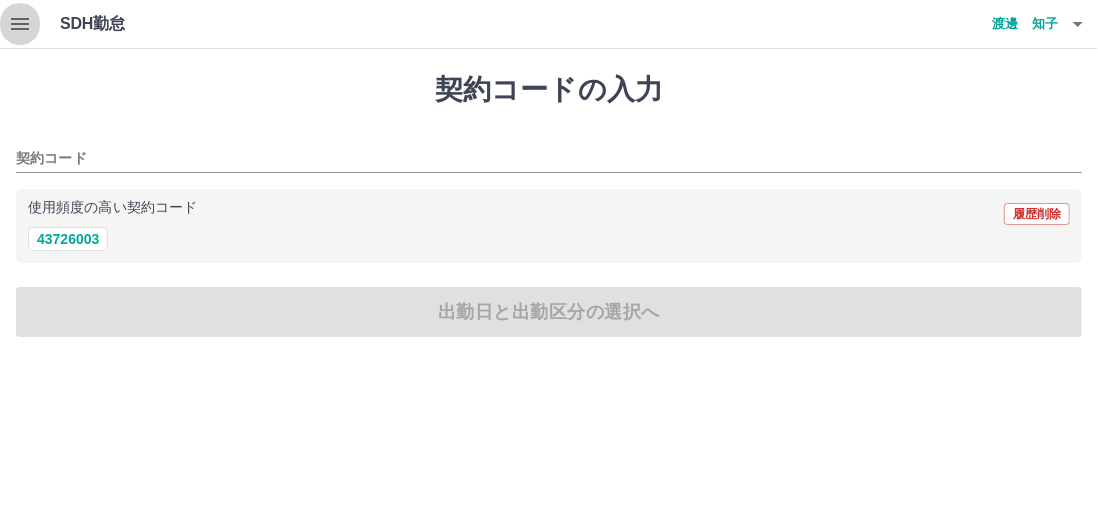 click 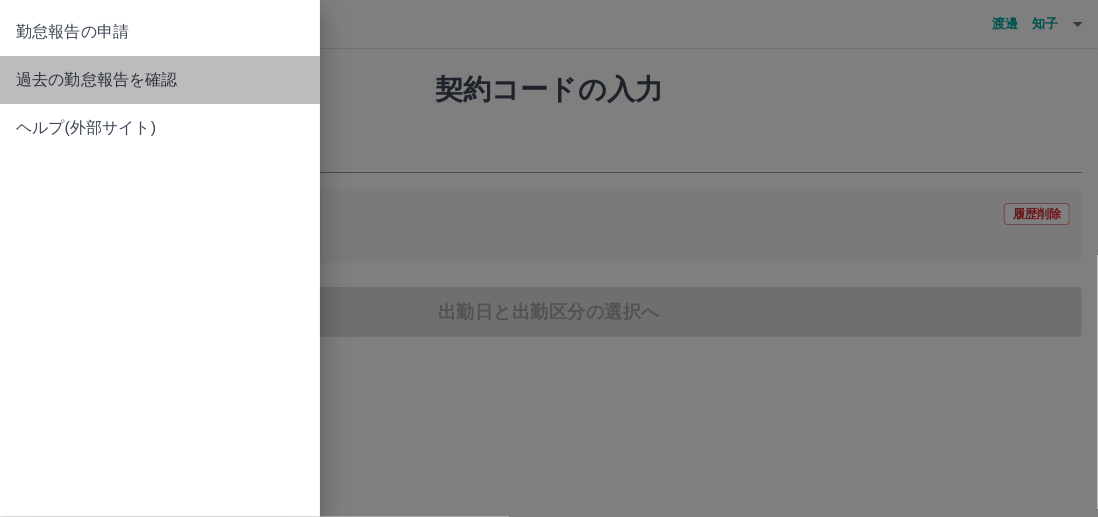 click on "過去の勤怠報告を確認" at bounding box center [160, 80] 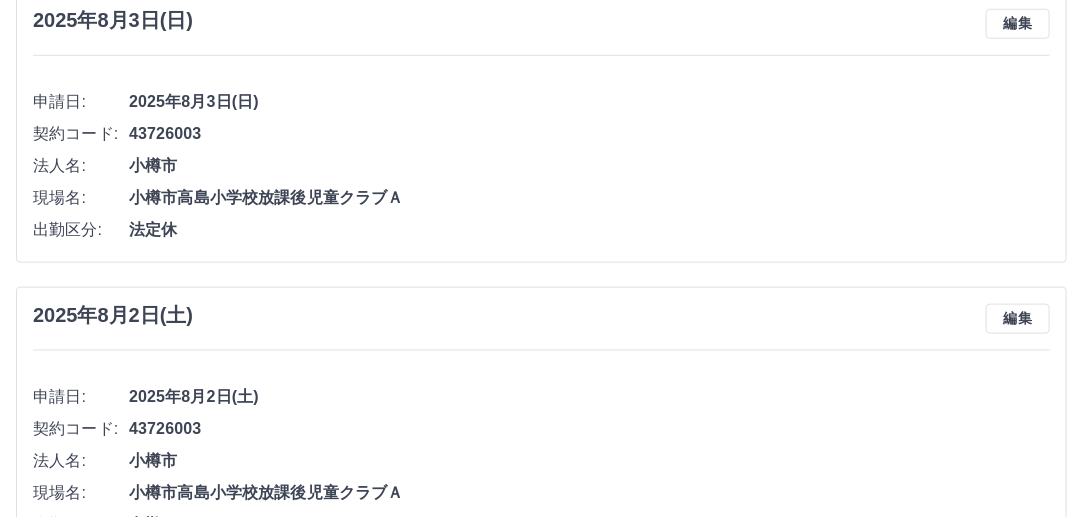 scroll, scrollTop: 506, scrollLeft: 0, axis: vertical 